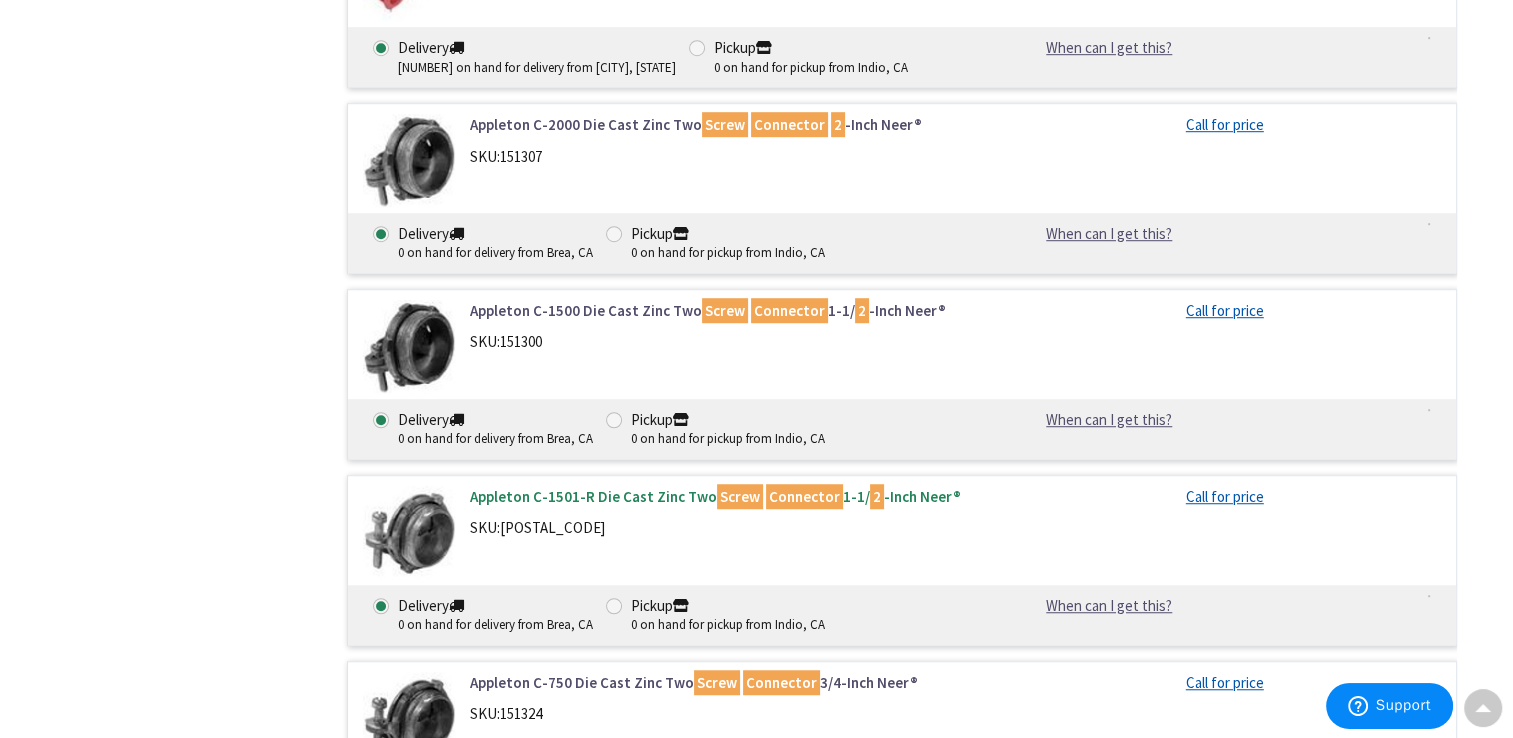 scroll, scrollTop: 1339, scrollLeft: 0, axis: vertical 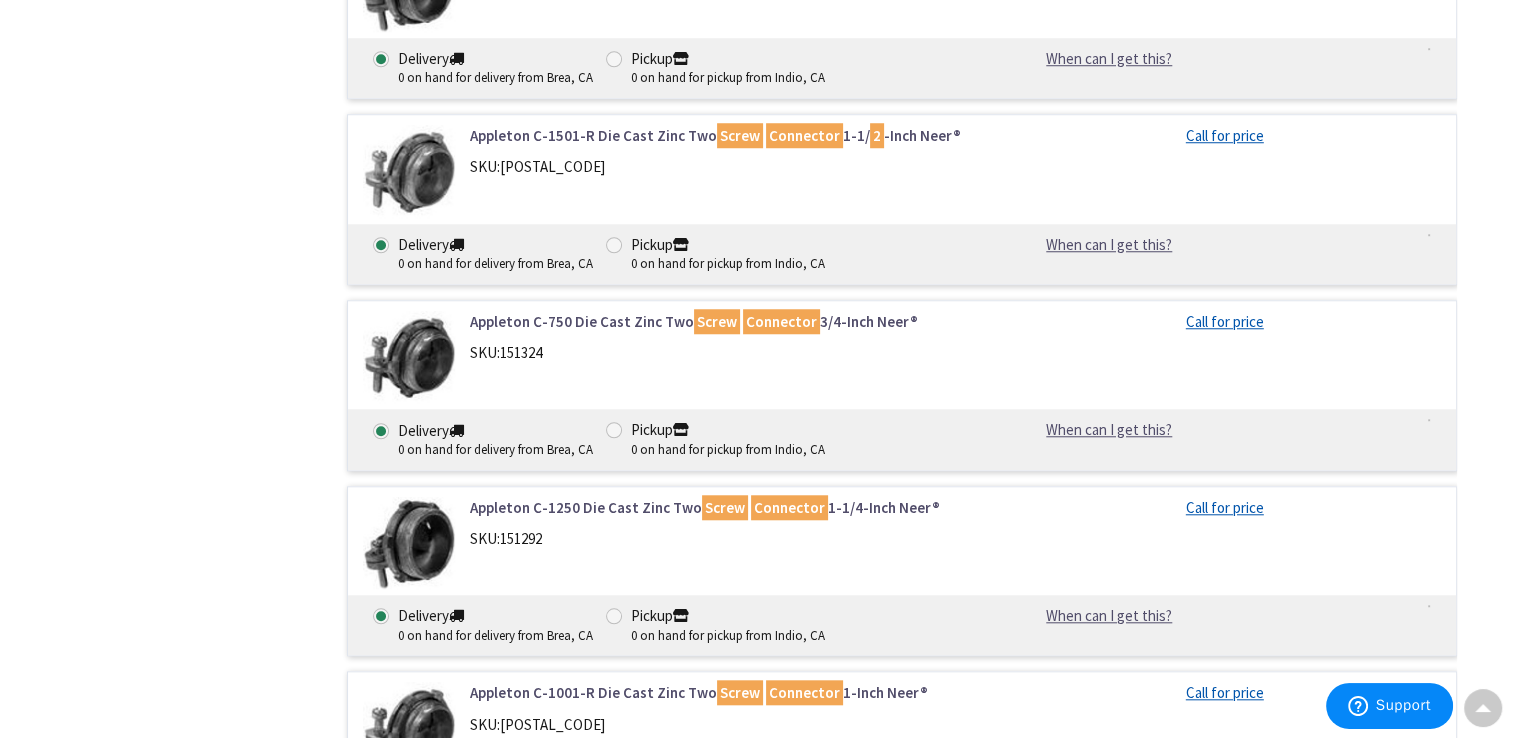 click on "Appleton C-1250 Die Cast Zinc Two  Screw   Connector  1-1/4-Inch Neer®" at bounding box center [724, 507] 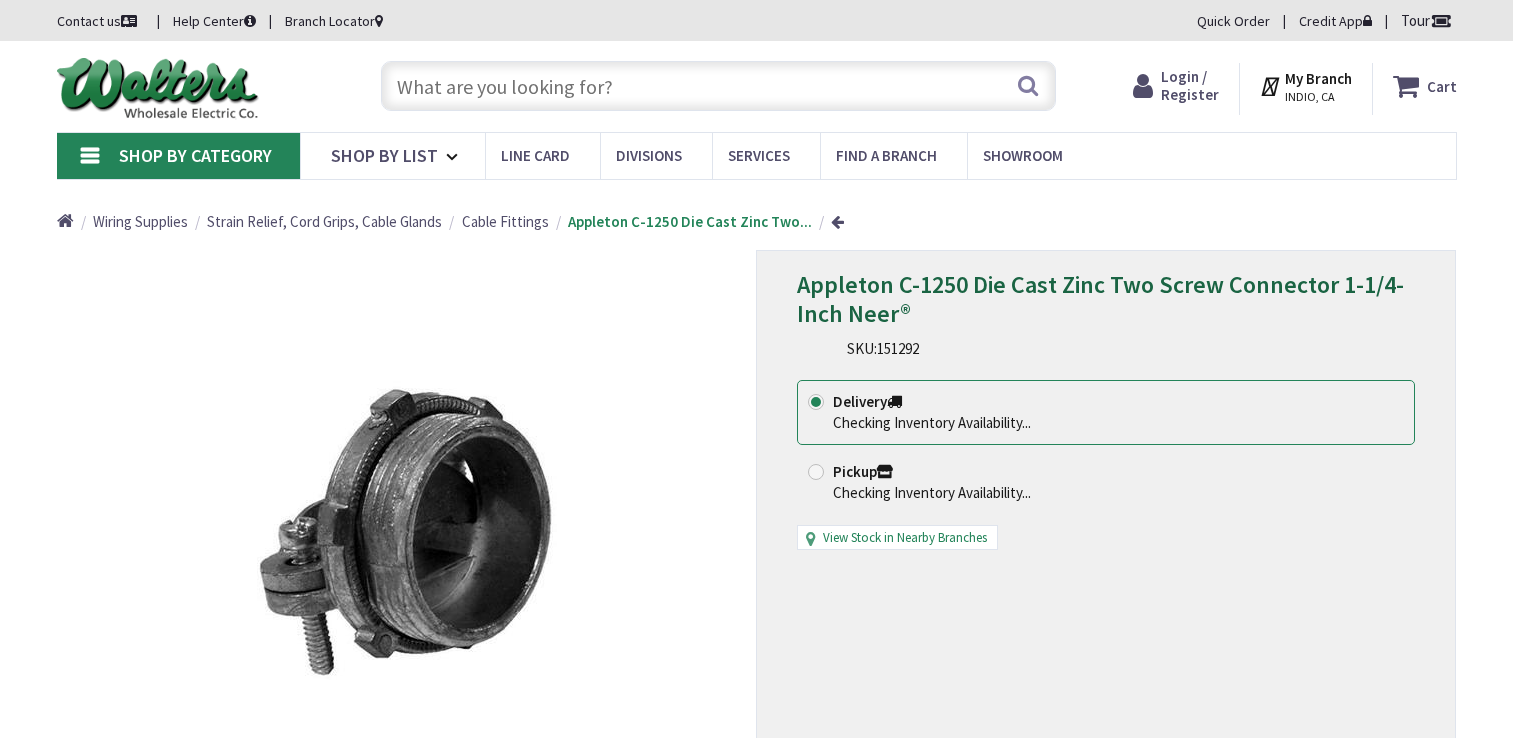 scroll, scrollTop: 0, scrollLeft: 0, axis: both 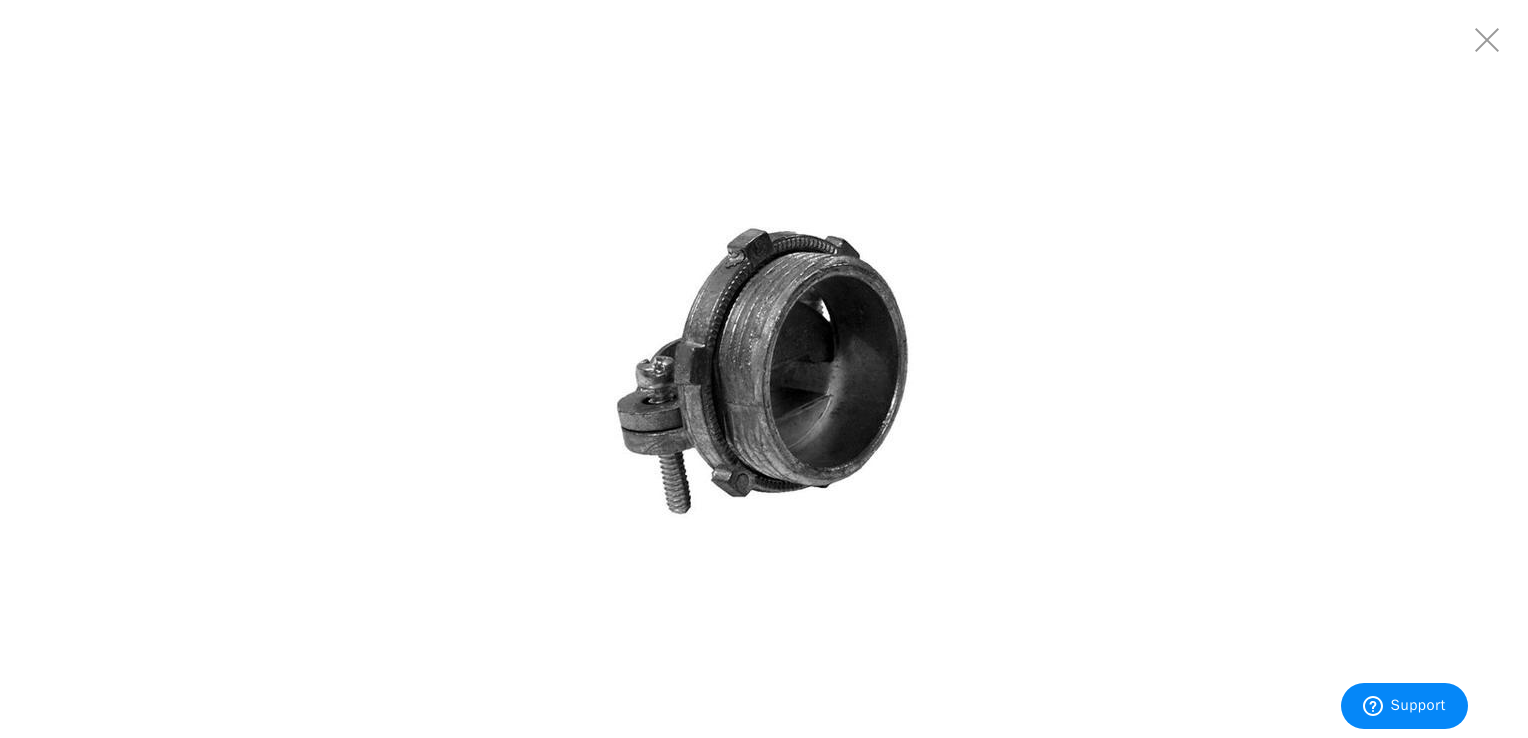 click at bounding box center (764, 369) 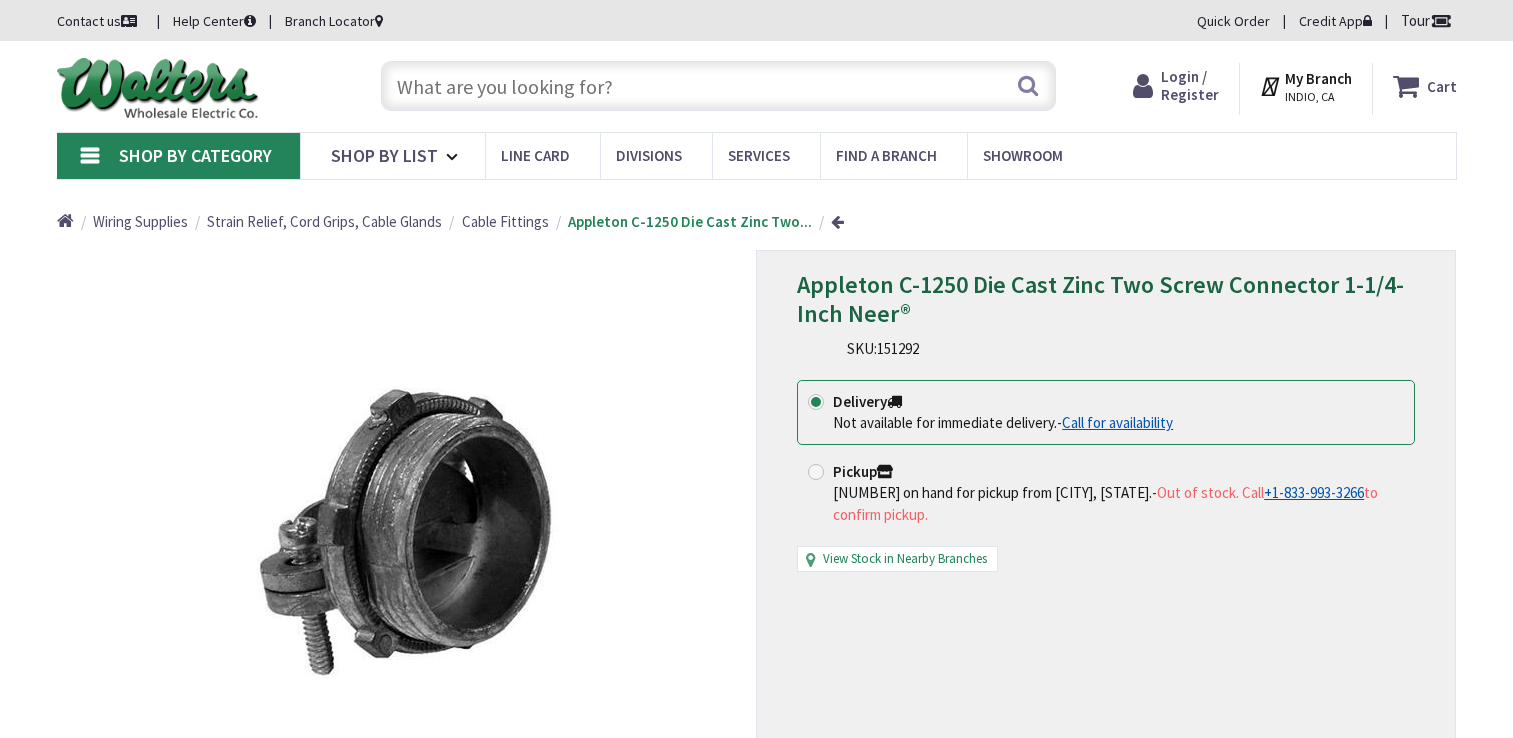 scroll, scrollTop: 0, scrollLeft: 0, axis: both 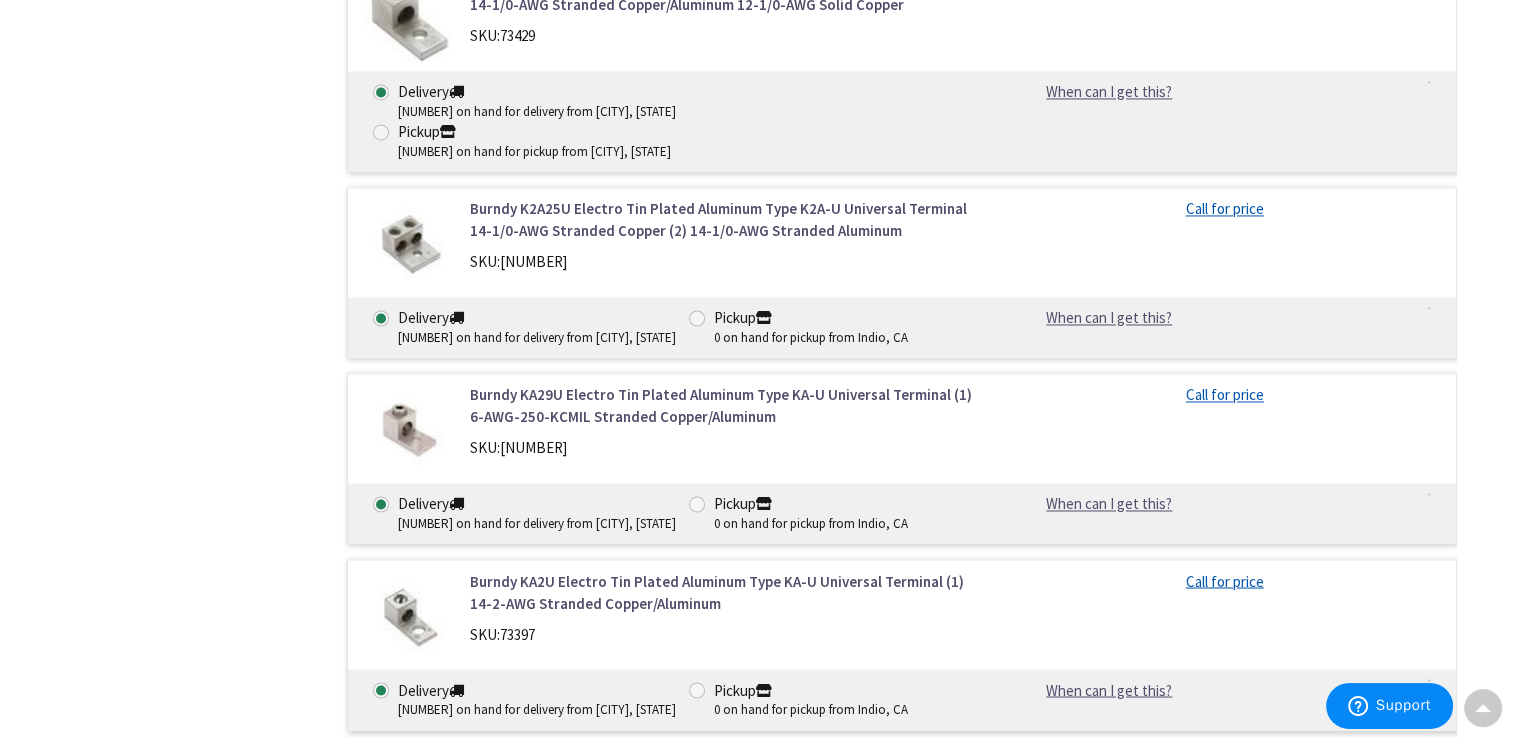 click on "Burndy KA29U Electro Tin Plated Aluminum Type KA-U Universal Terminal (1) 6-AWG-250-KCMIL Stranded Copper/Aluminum" at bounding box center [724, 405] 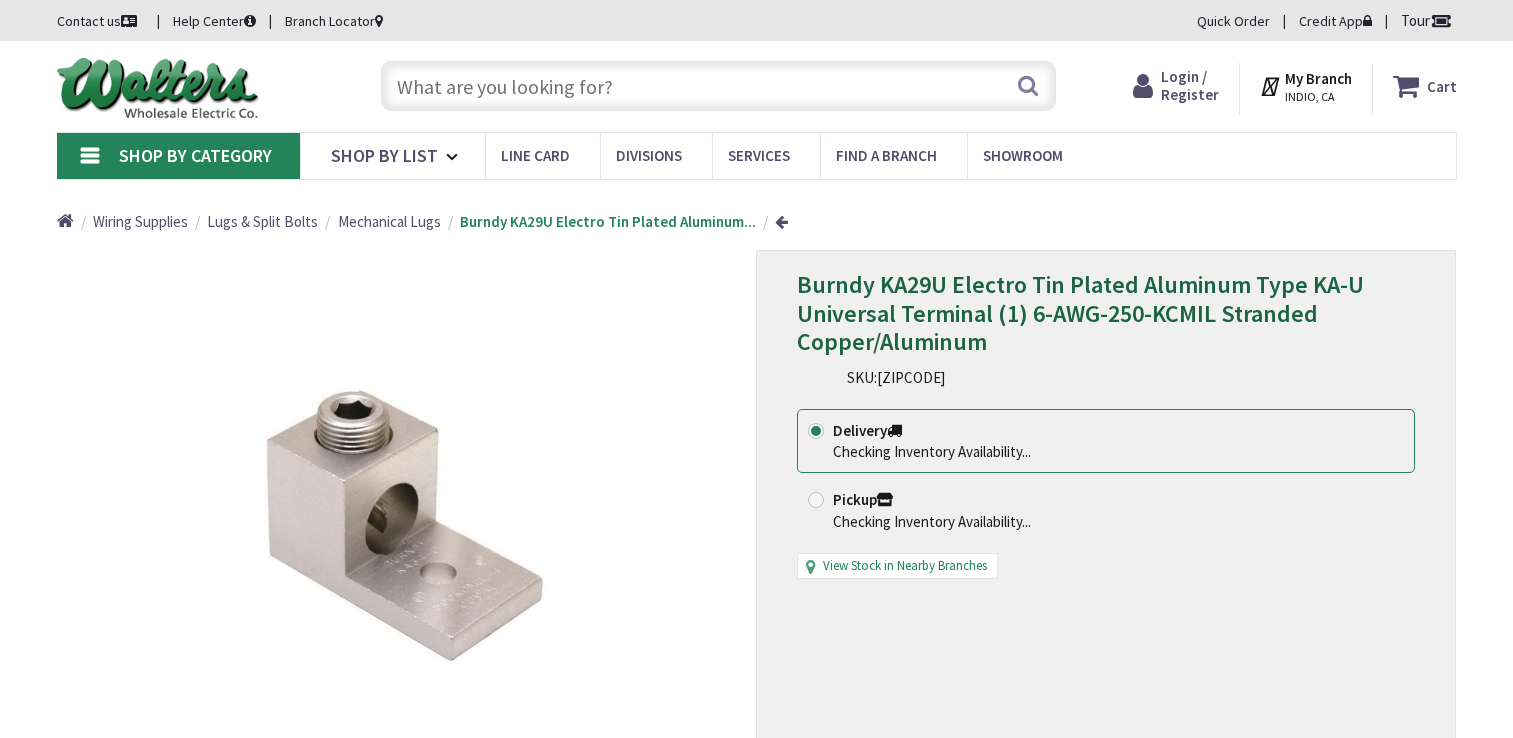 scroll, scrollTop: 0, scrollLeft: 0, axis: both 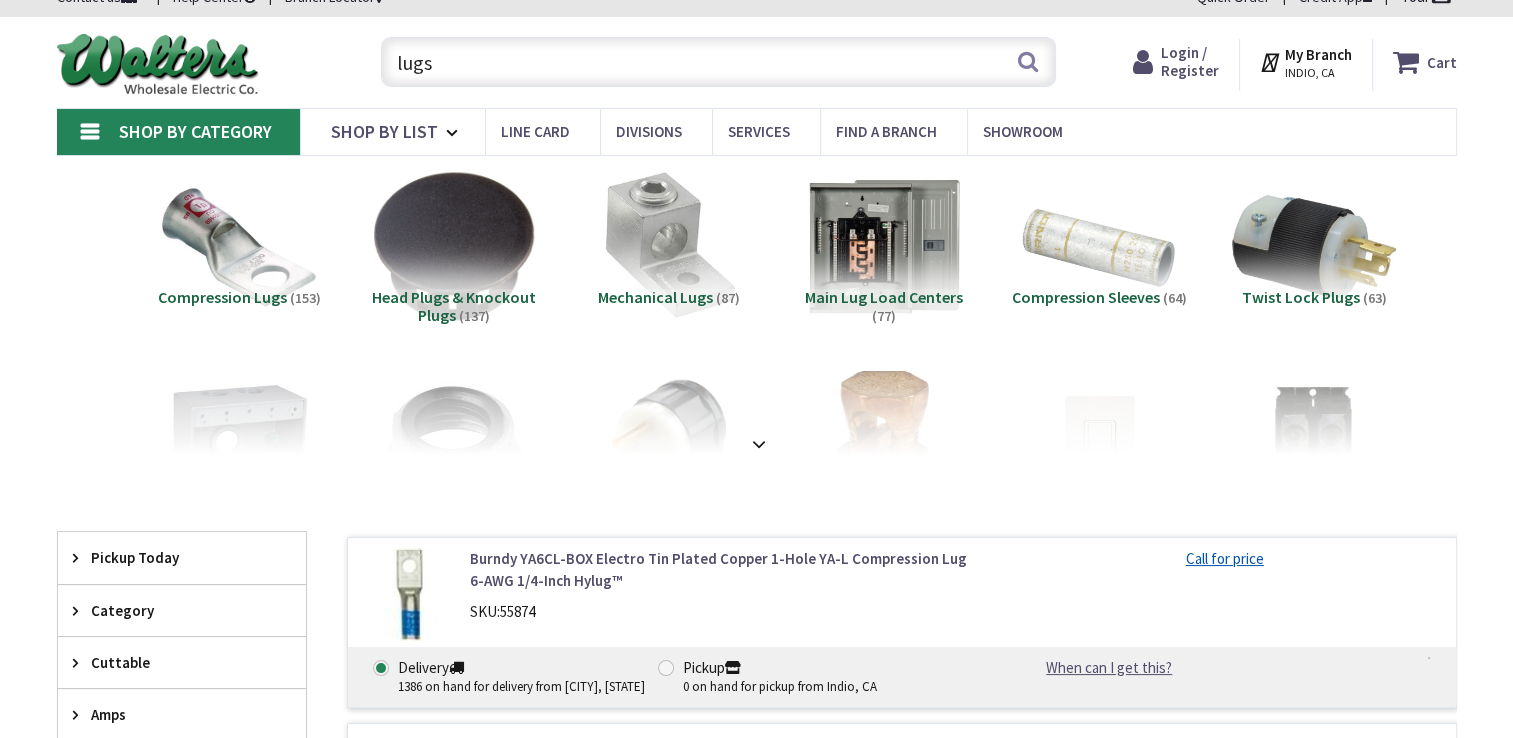 click on "Mechanical Lugs" at bounding box center (655, 297) 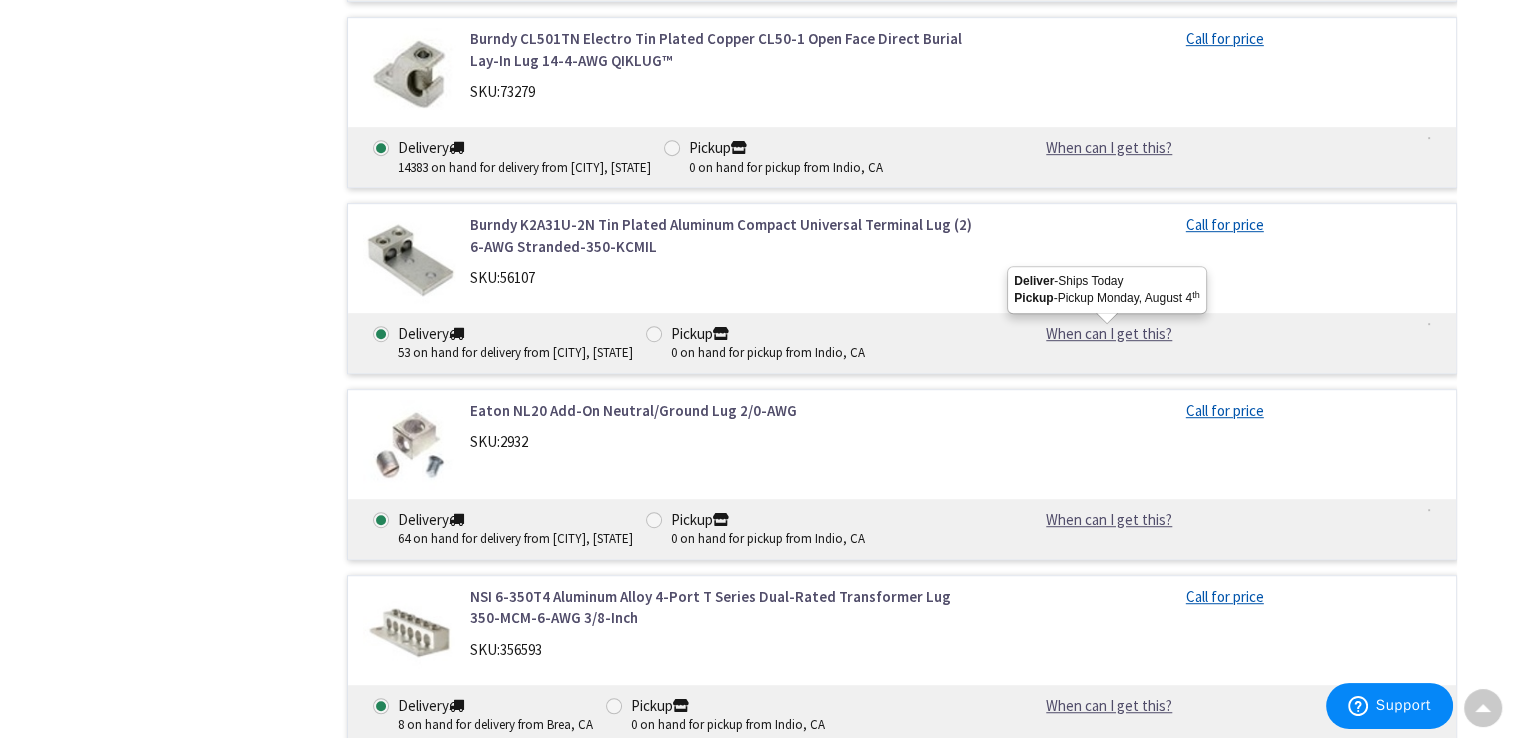 scroll, scrollTop: 919, scrollLeft: 0, axis: vertical 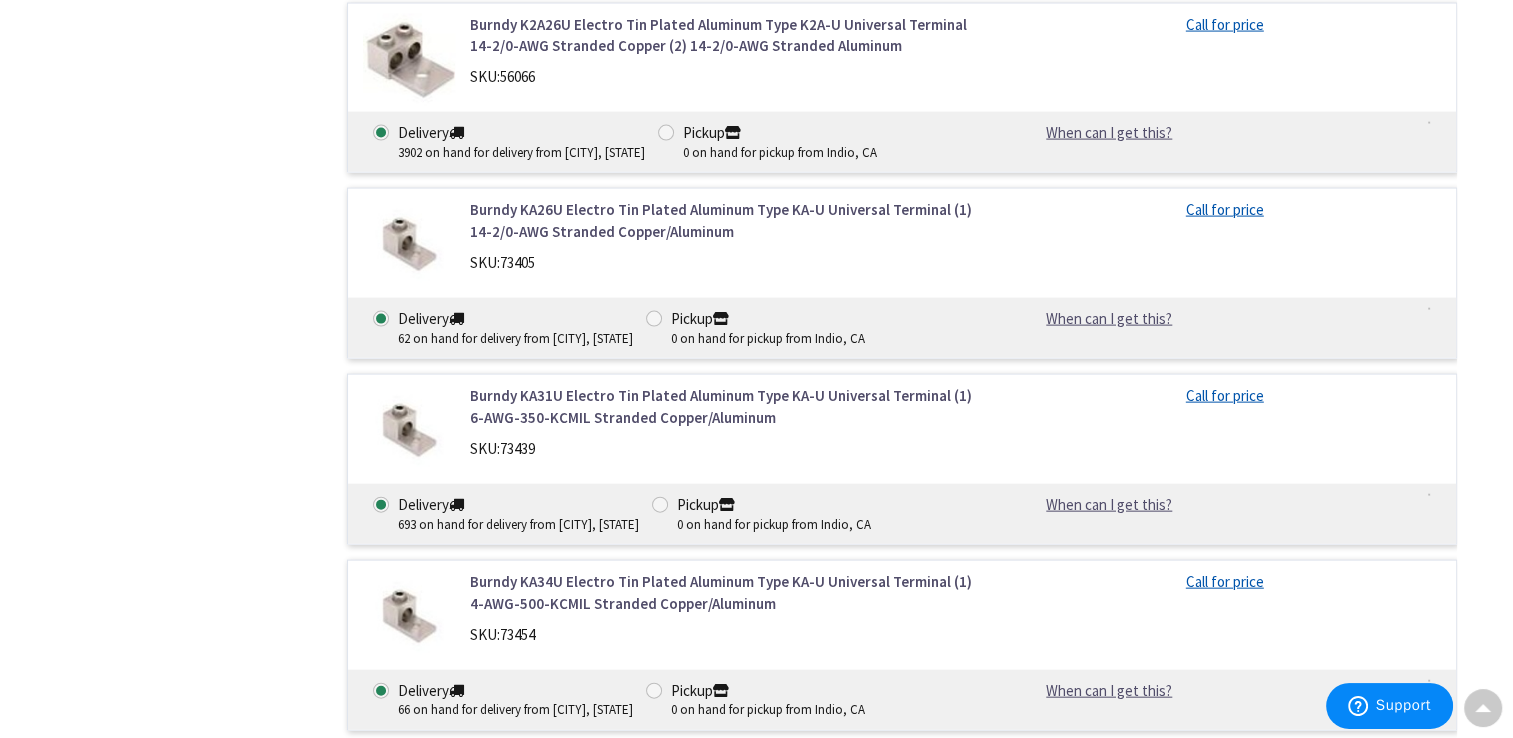 click on "Burndy KA31U Electro Tin Plated Aluminum Type KA-U Universal Terminal (1) 6-AWG-350-KCMIL Stranded Copper/Aluminum" at bounding box center [724, 406] 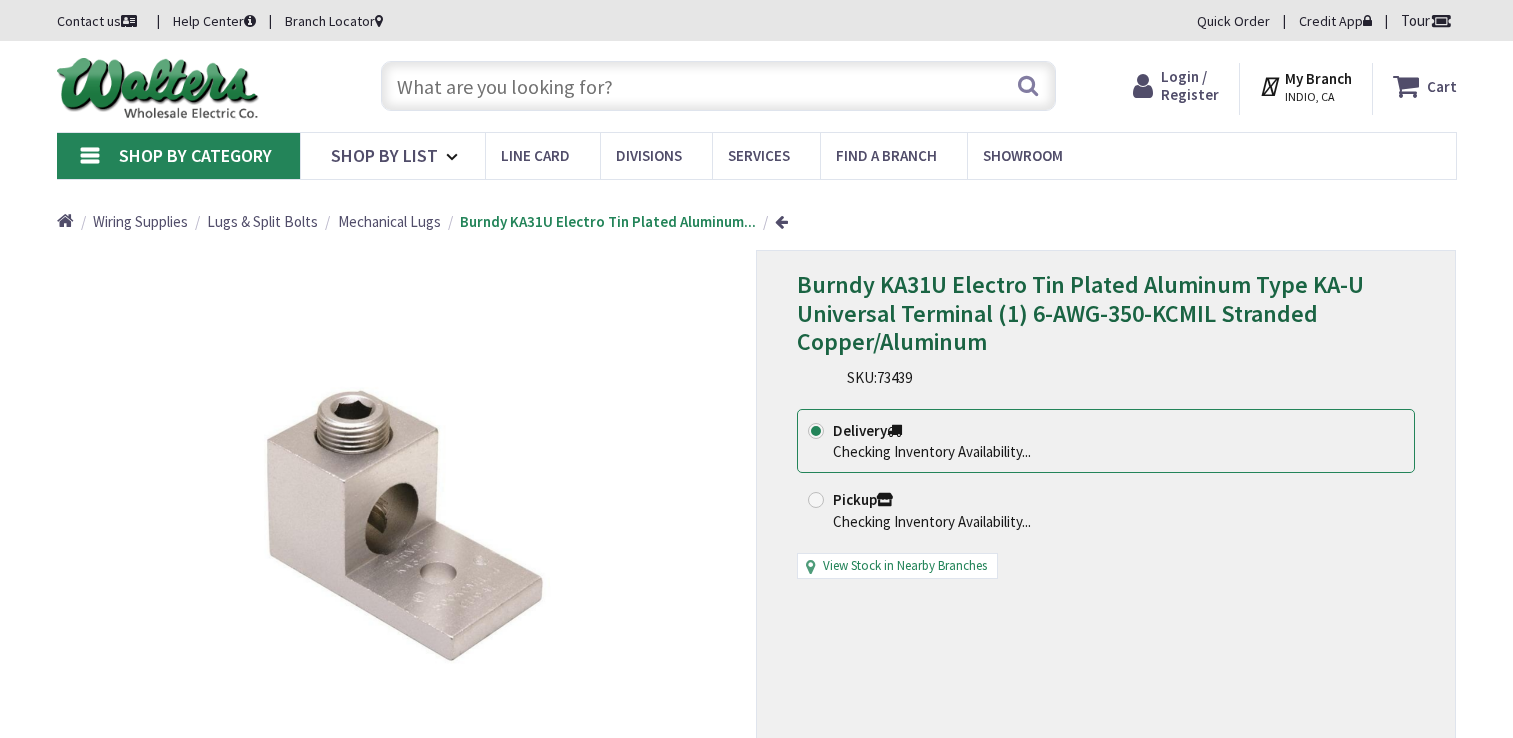 scroll, scrollTop: 0, scrollLeft: 0, axis: both 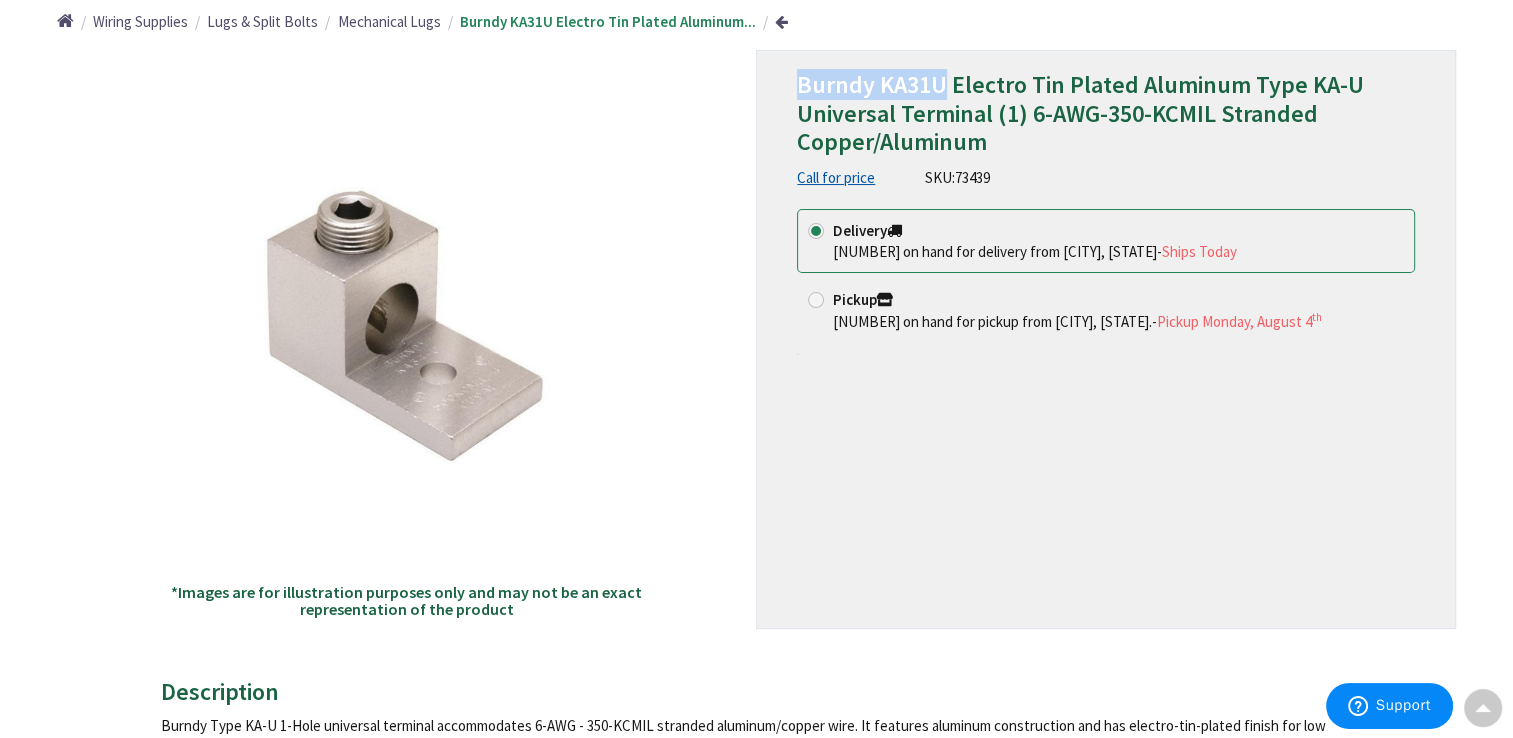 drag, startPoint x: 940, startPoint y: 85, endPoint x: 802, endPoint y: 93, distance: 138.23169 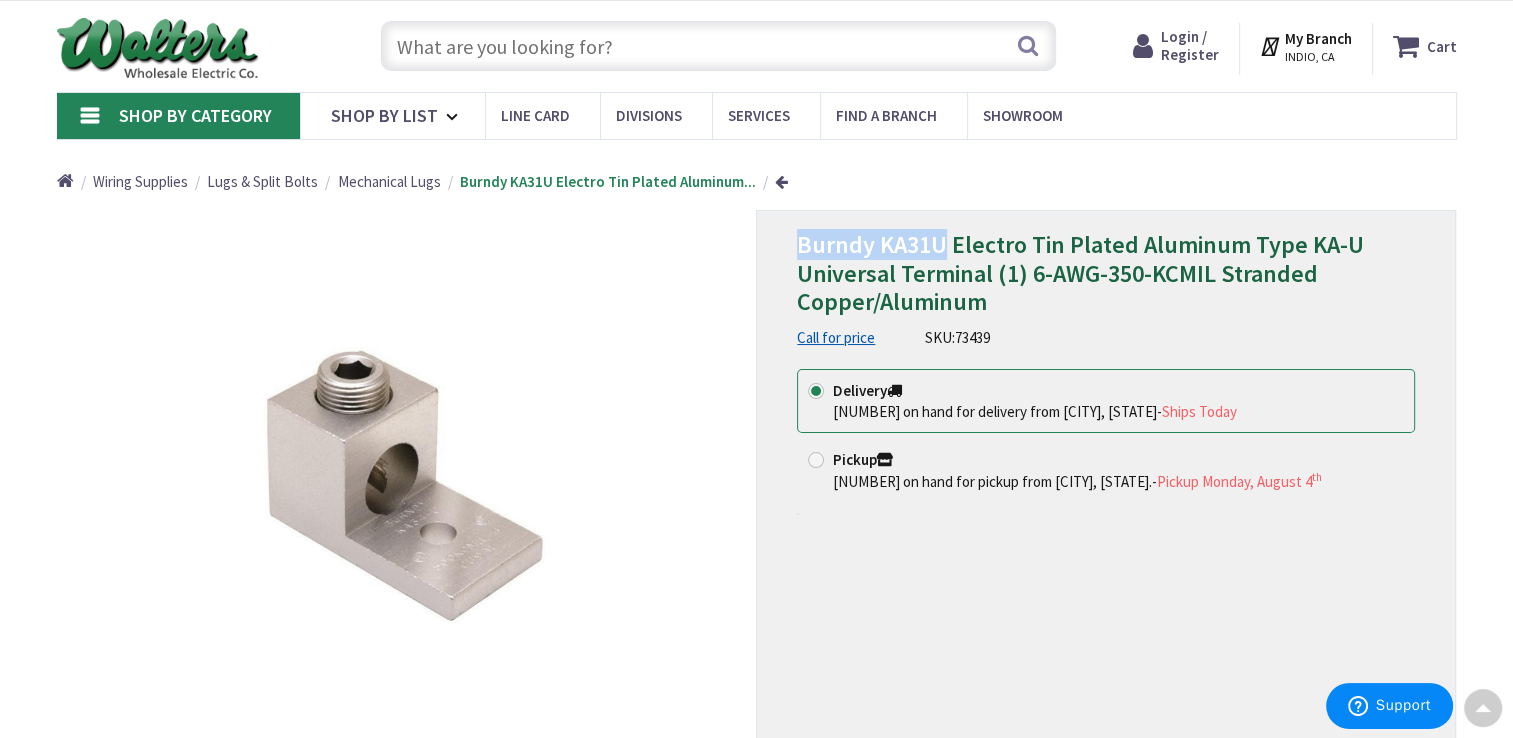 scroll, scrollTop: 0, scrollLeft: 0, axis: both 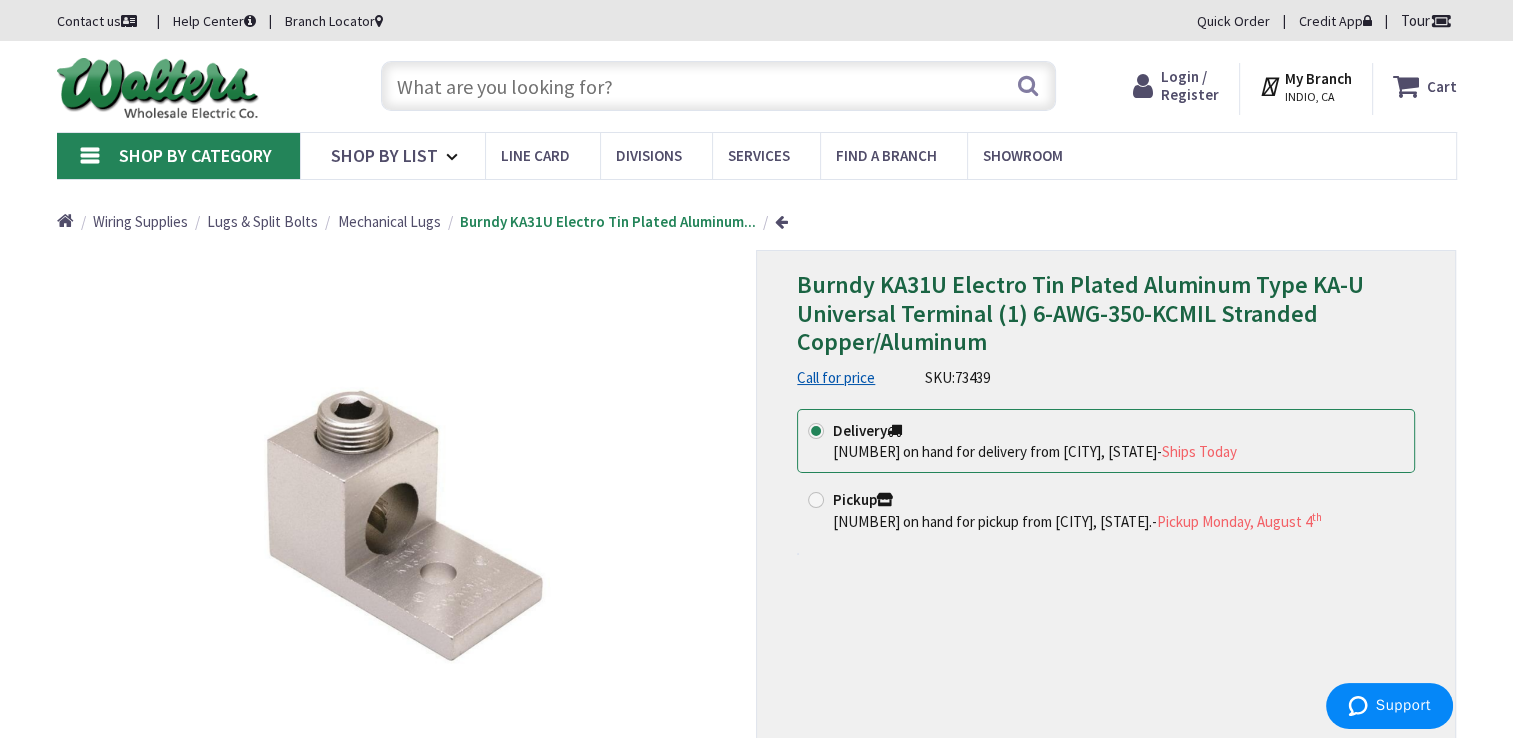 click at bounding box center (718, 86) 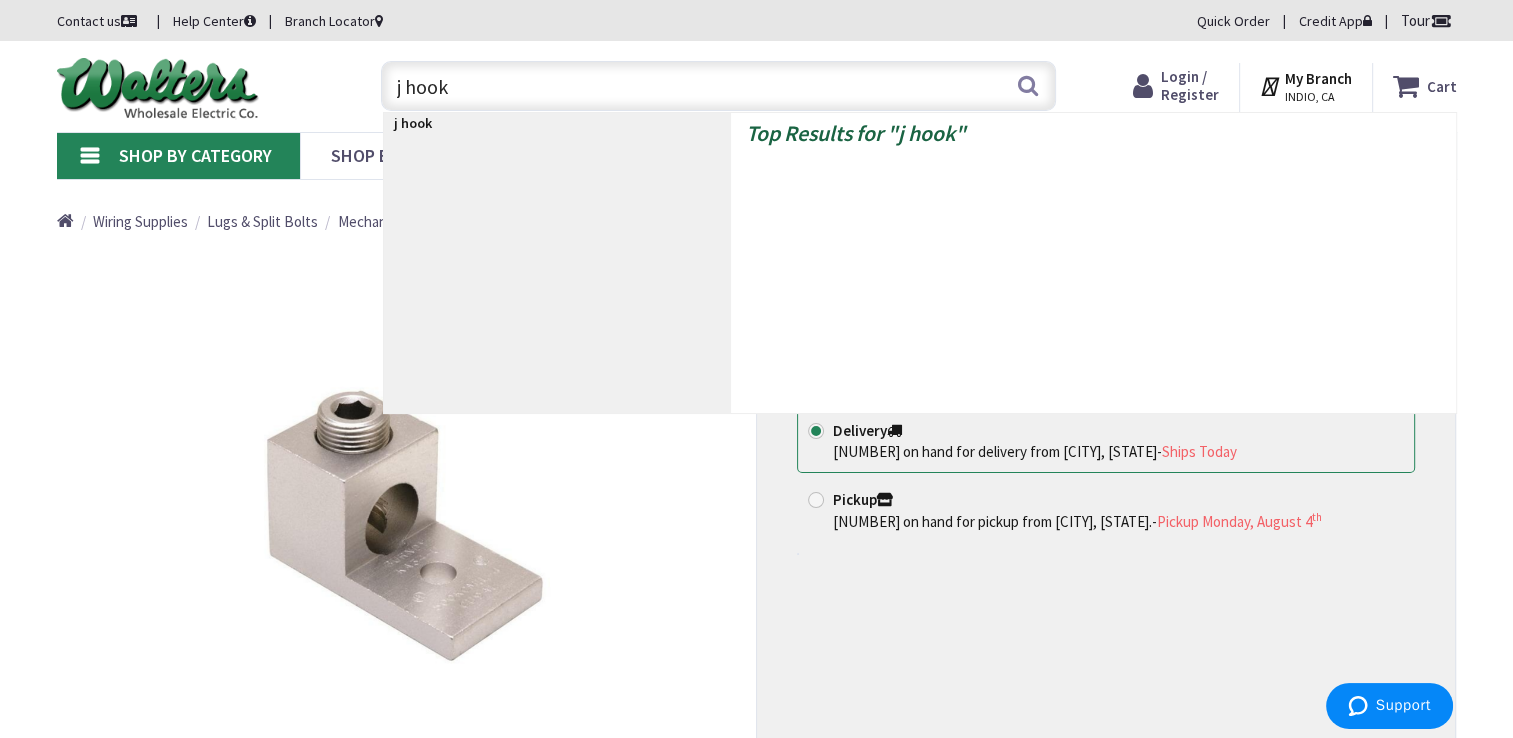 type on "j hooks" 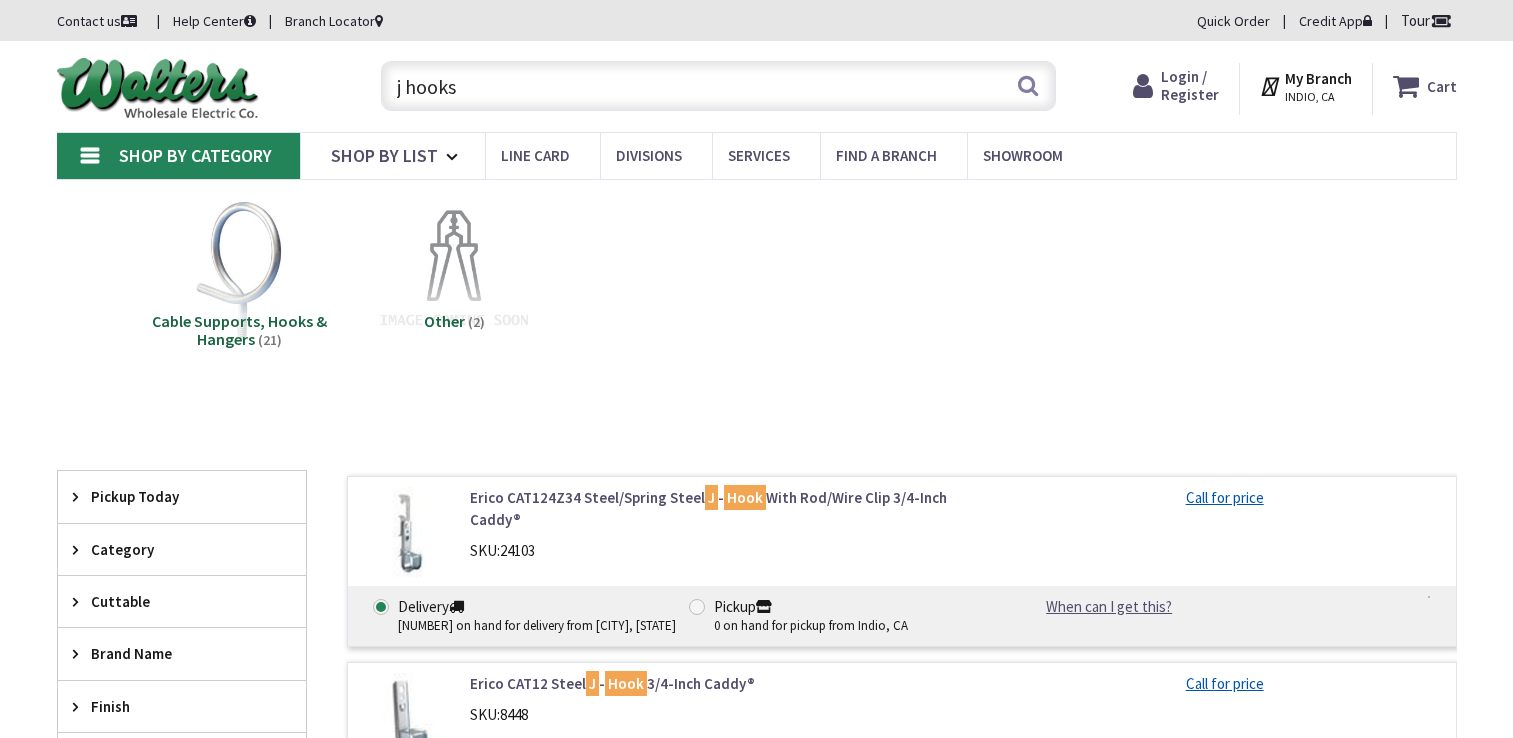 scroll, scrollTop: 0, scrollLeft: 0, axis: both 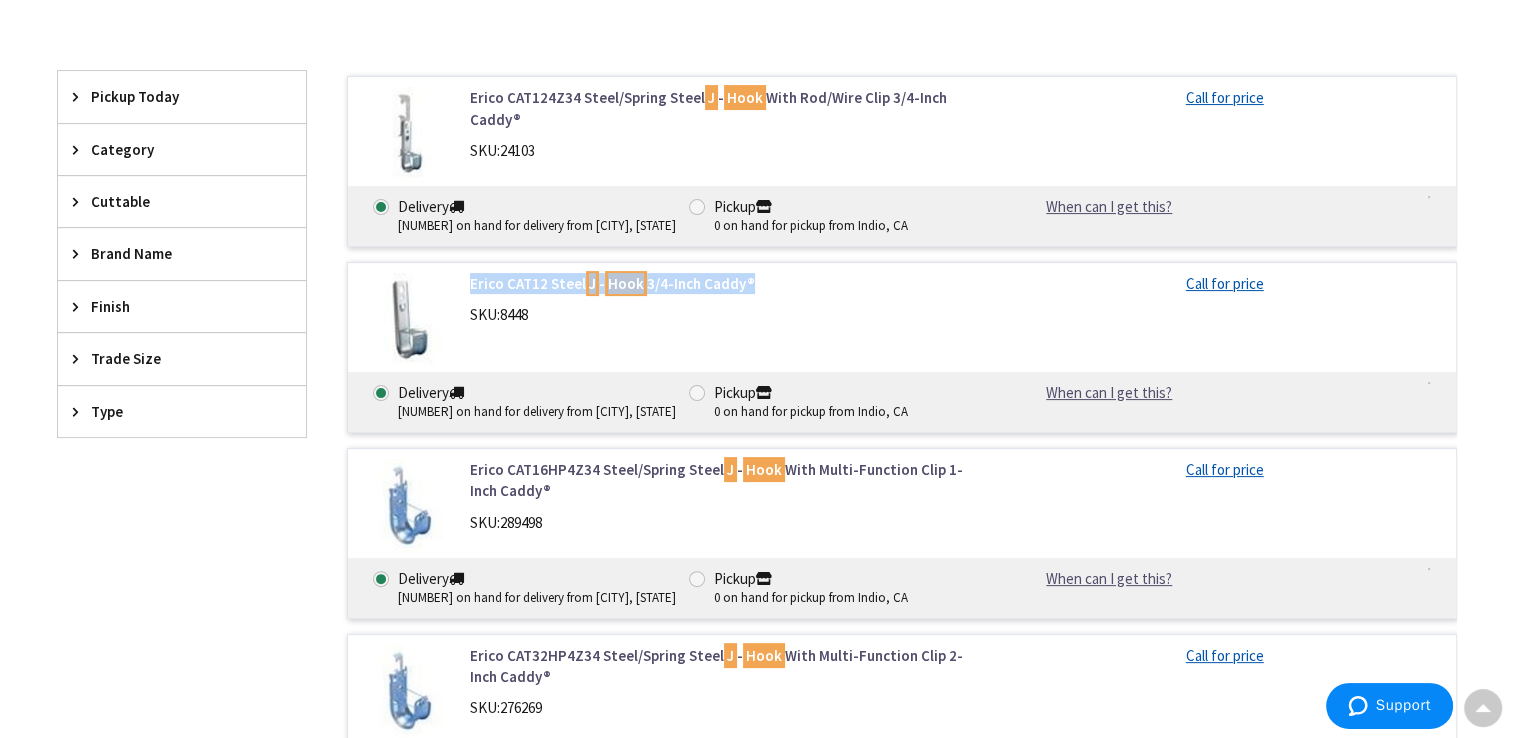 drag, startPoint x: 456, startPoint y: 283, endPoint x: 742, endPoint y: 289, distance: 286.06293 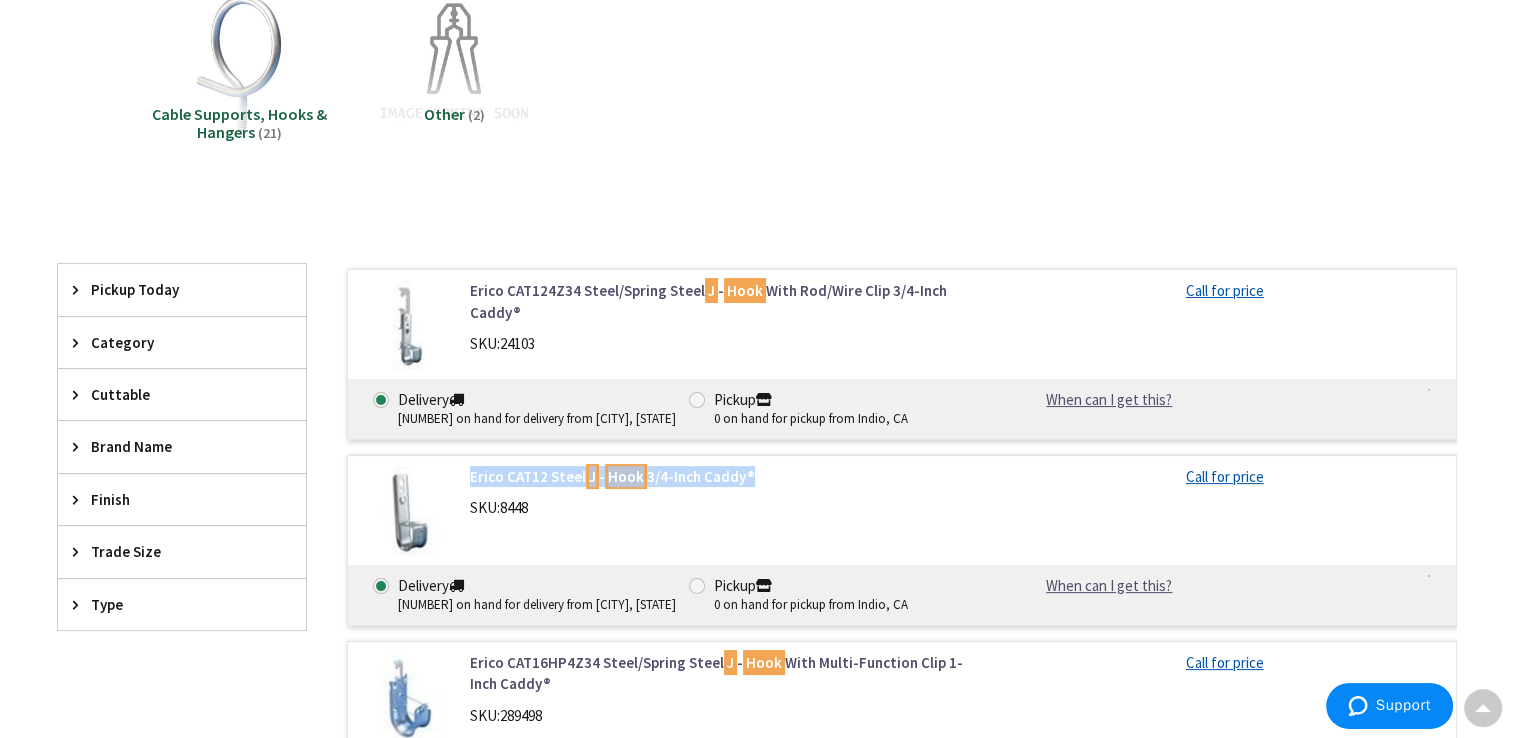 scroll, scrollTop: 0, scrollLeft: 0, axis: both 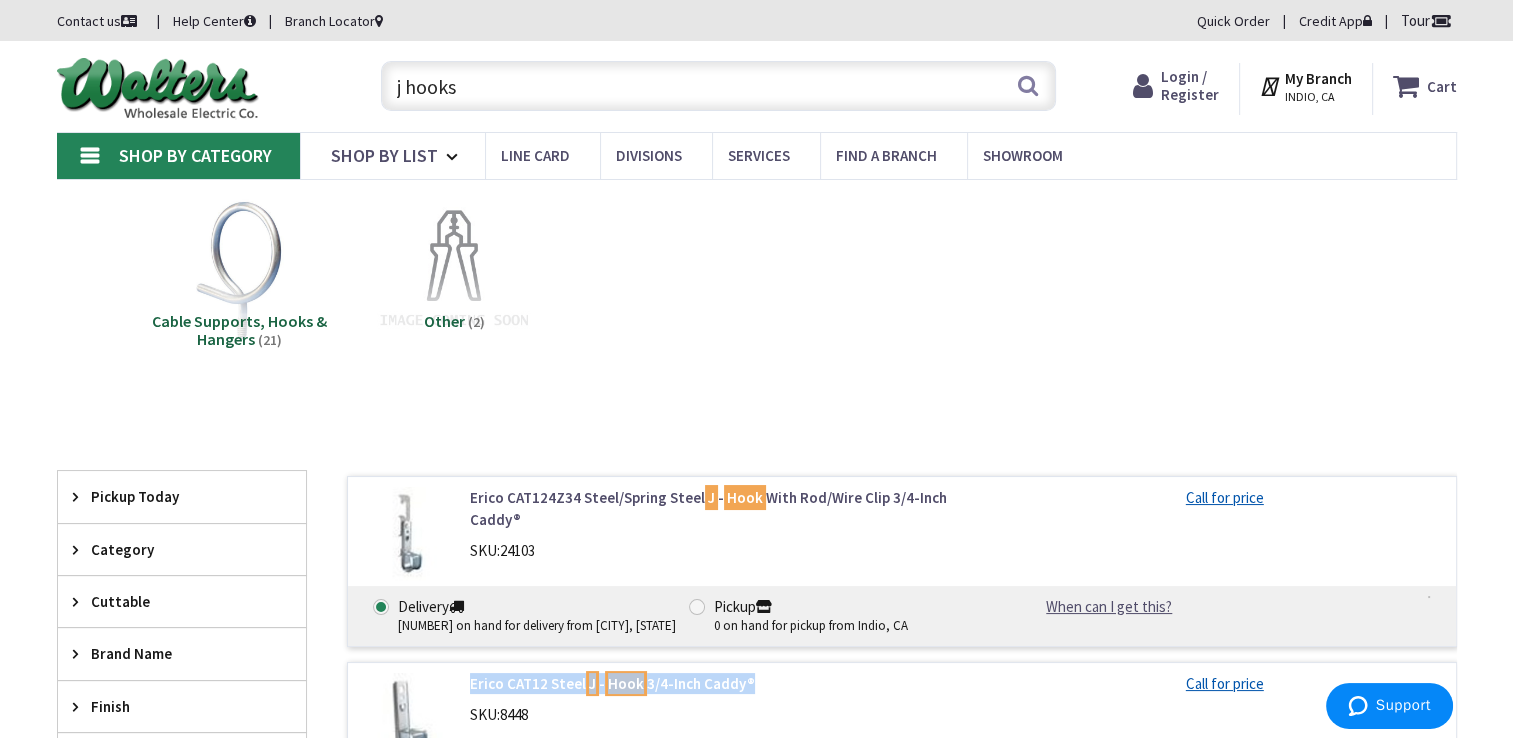 click on "Cable Supports, Hooks & Hangers" at bounding box center [239, 330] 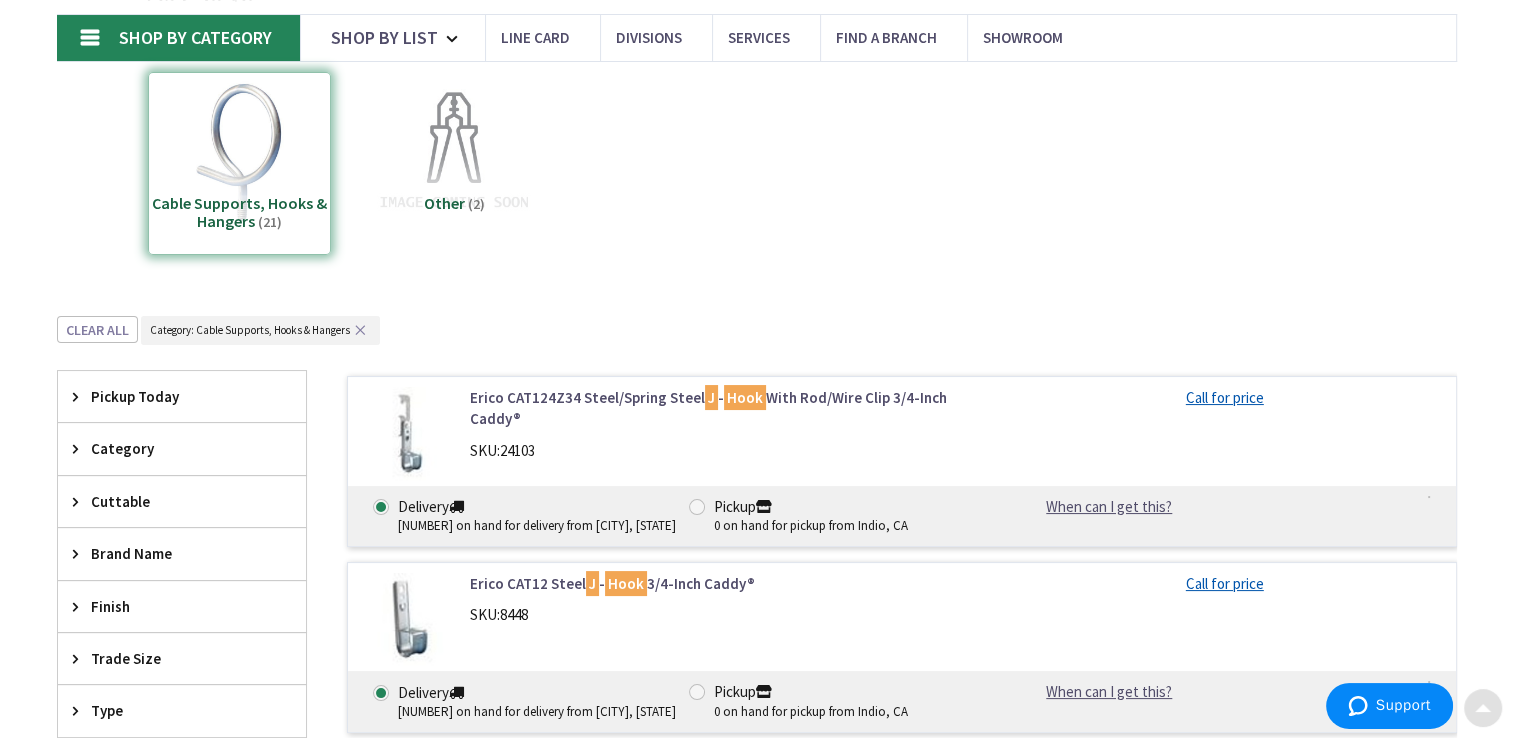 scroll, scrollTop: 433, scrollLeft: 0, axis: vertical 